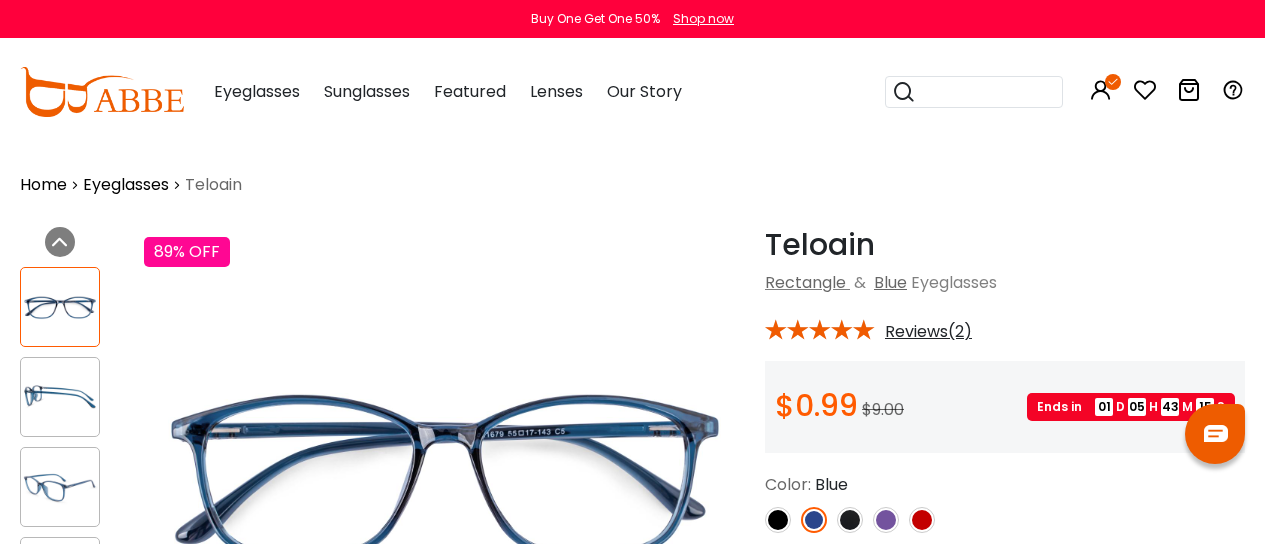 scroll, scrollTop: 55, scrollLeft: 0, axis: vertical 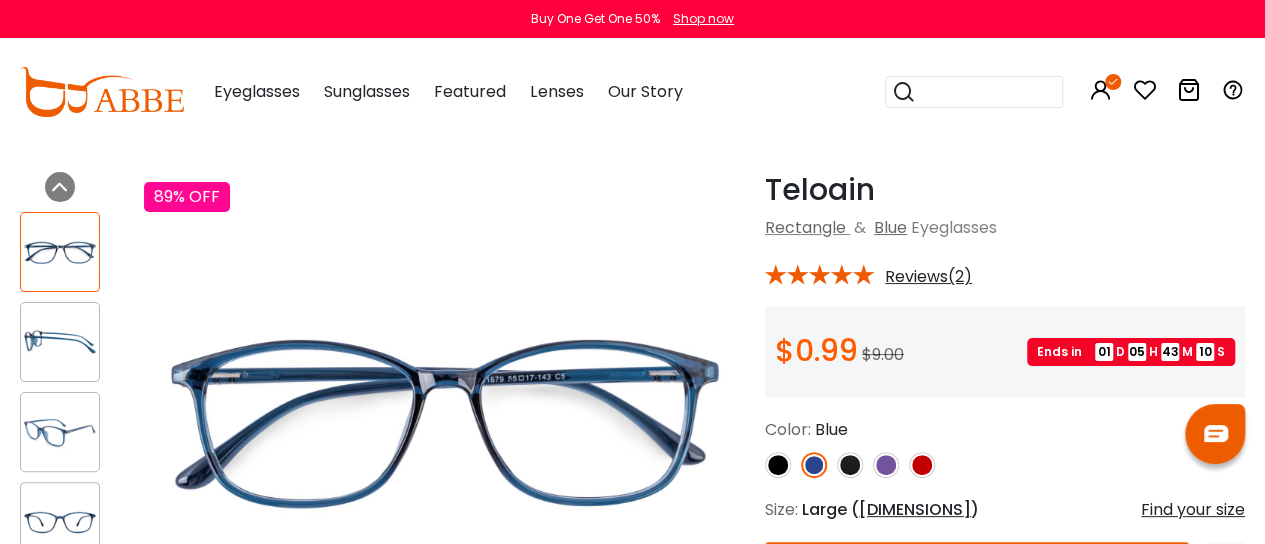 click at bounding box center (1145, 90) 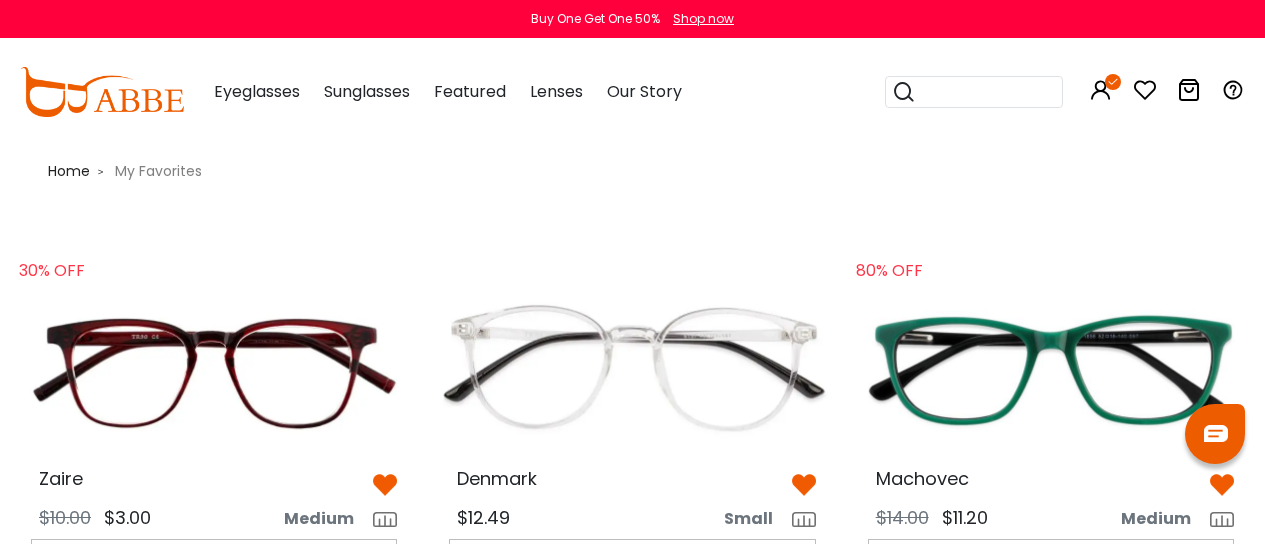 scroll, scrollTop: 0, scrollLeft: 0, axis: both 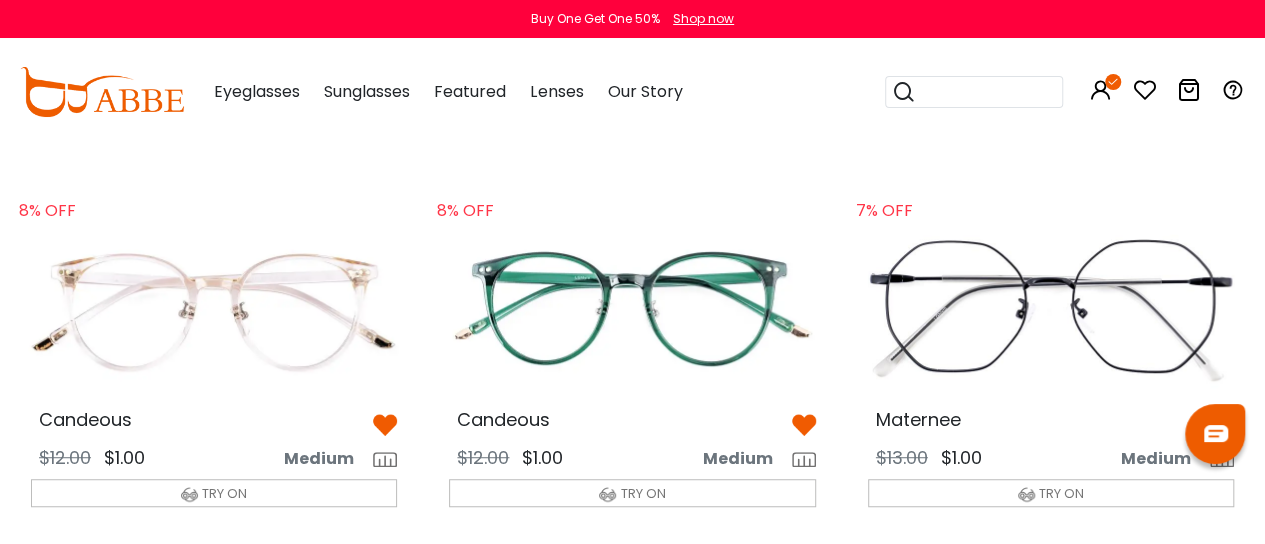 click at bounding box center [1051, 310] 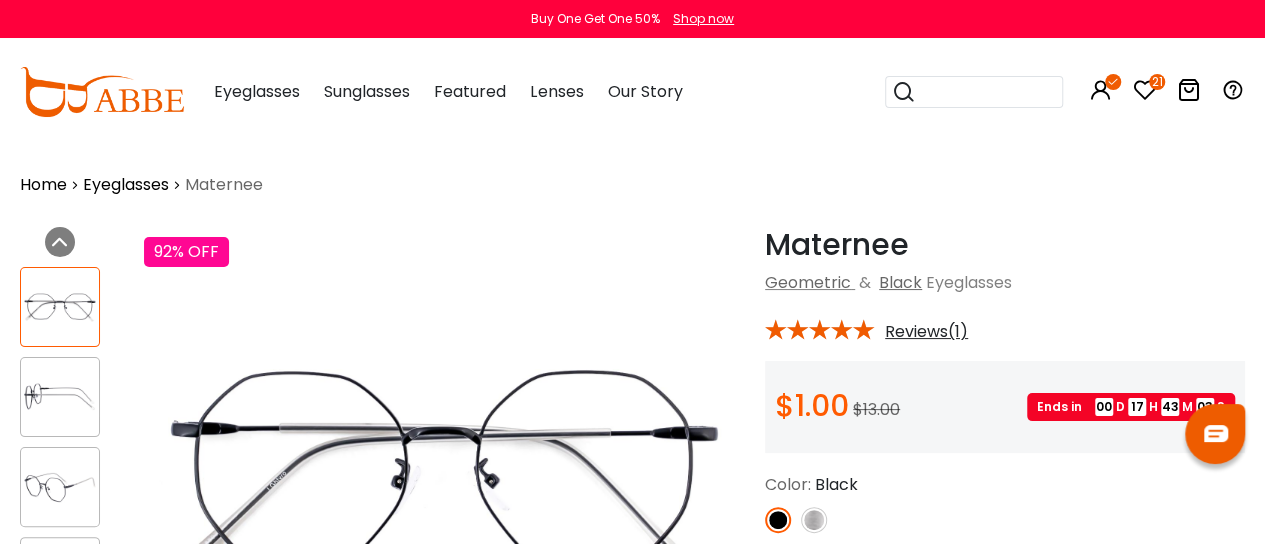 scroll, scrollTop: 0, scrollLeft: 0, axis: both 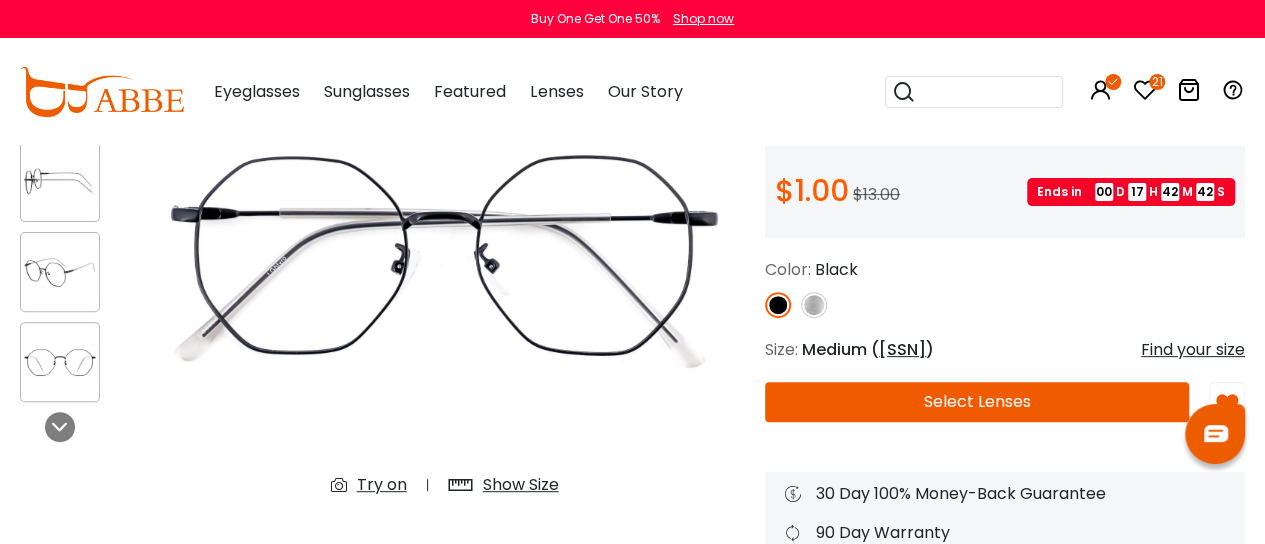 click on "Try on" at bounding box center [382, 485] 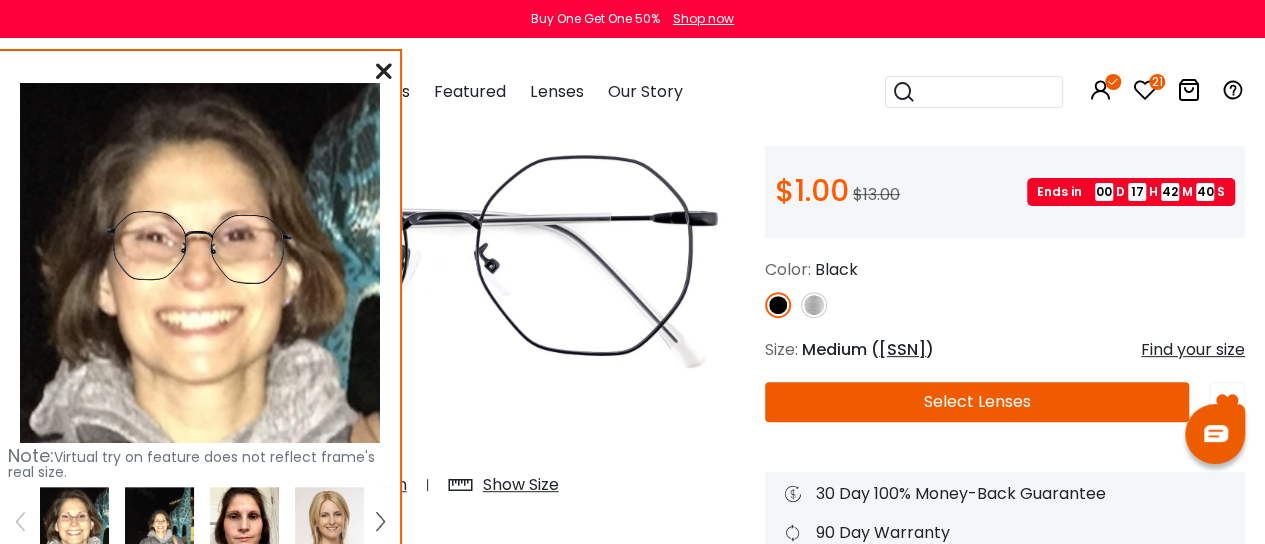 click at bounding box center (74, 521) 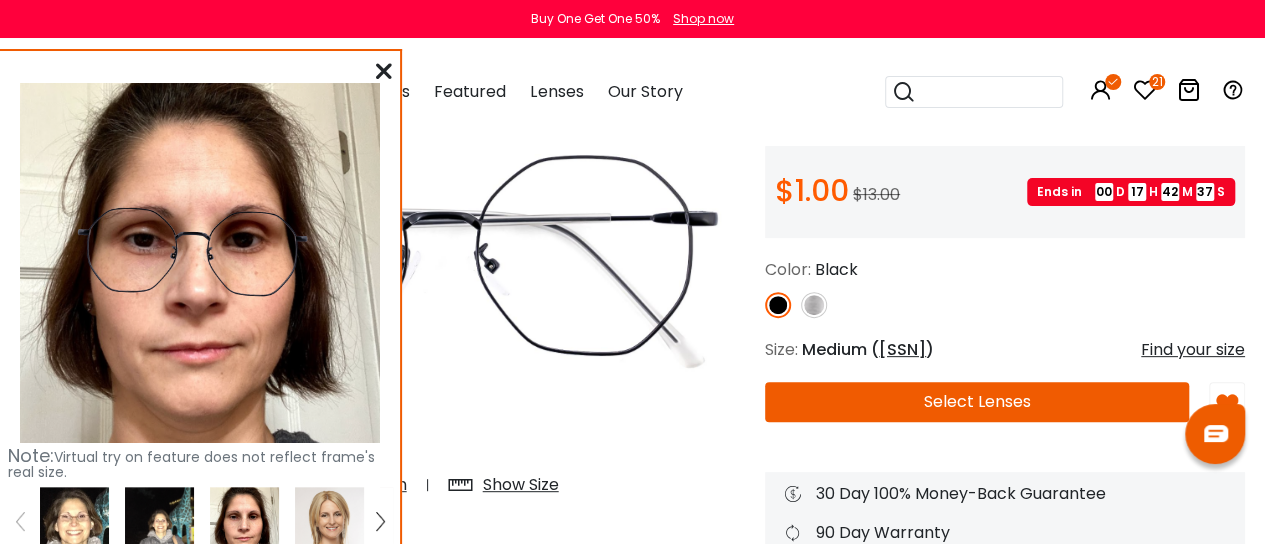 click at bounding box center [384, 71] 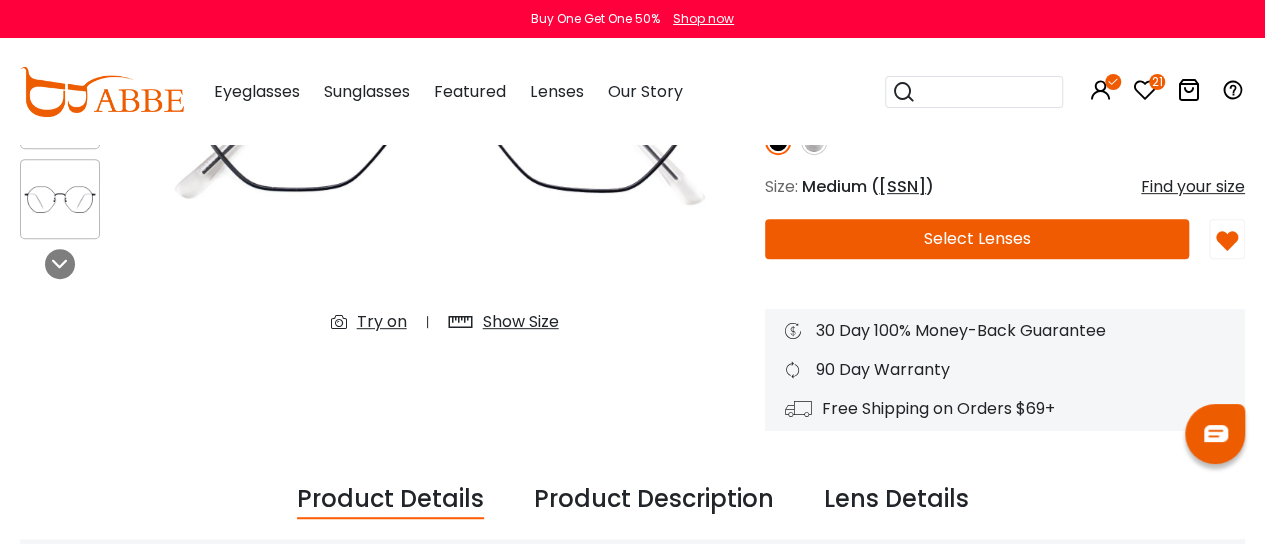 scroll, scrollTop: 367, scrollLeft: 0, axis: vertical 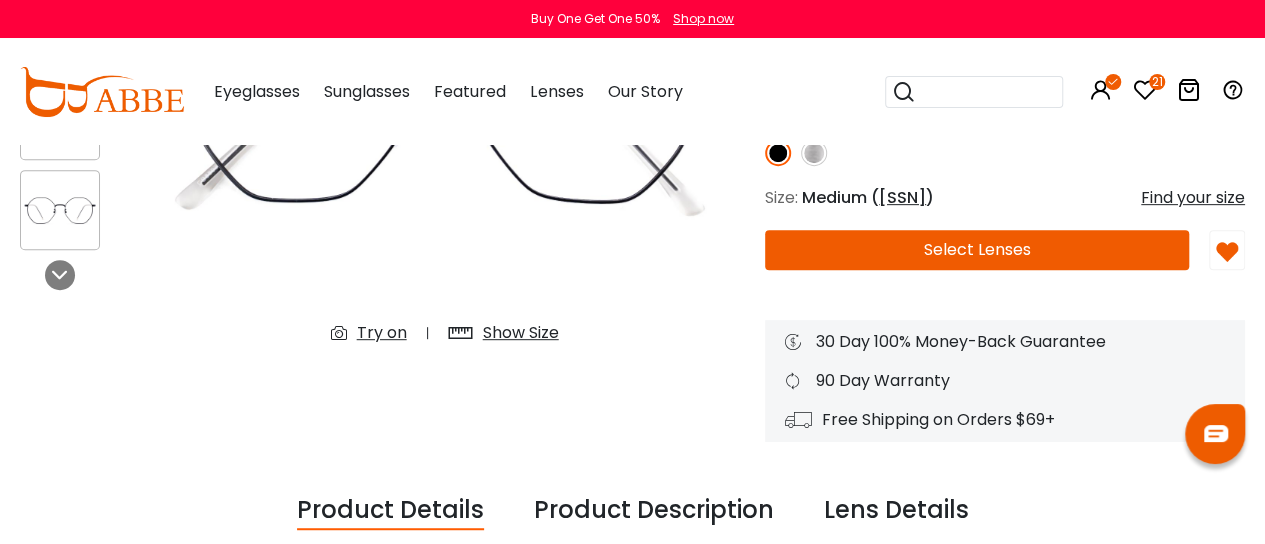 click at bounding box center [1145, 90] 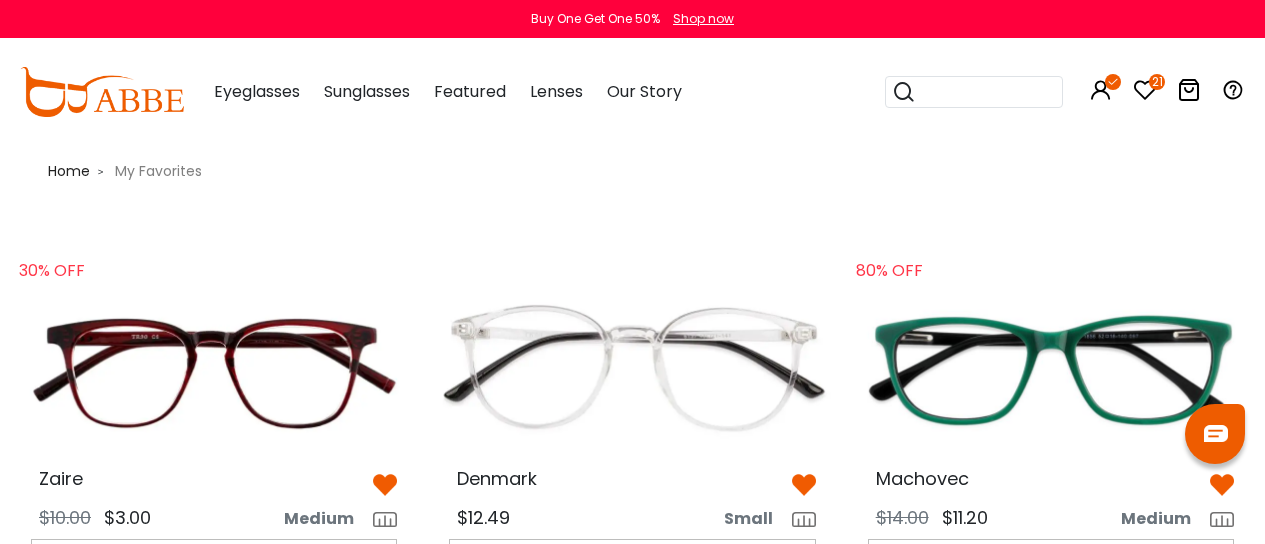 scroll, scrollTop: 0, scrollLeft: 0, axis: both 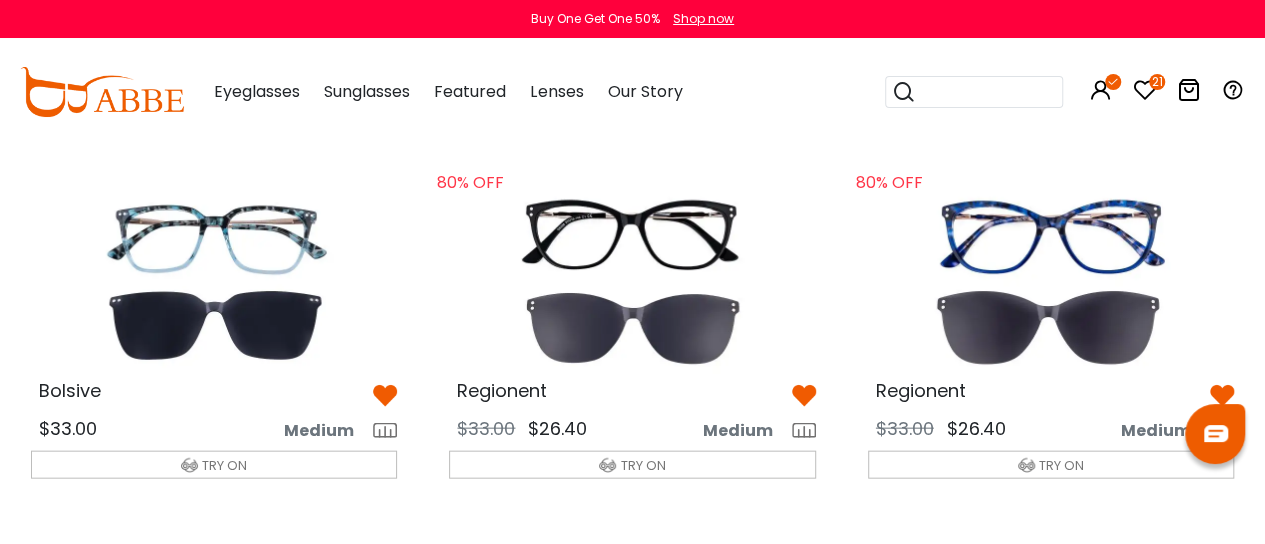 click at bounding box center [214, 282] 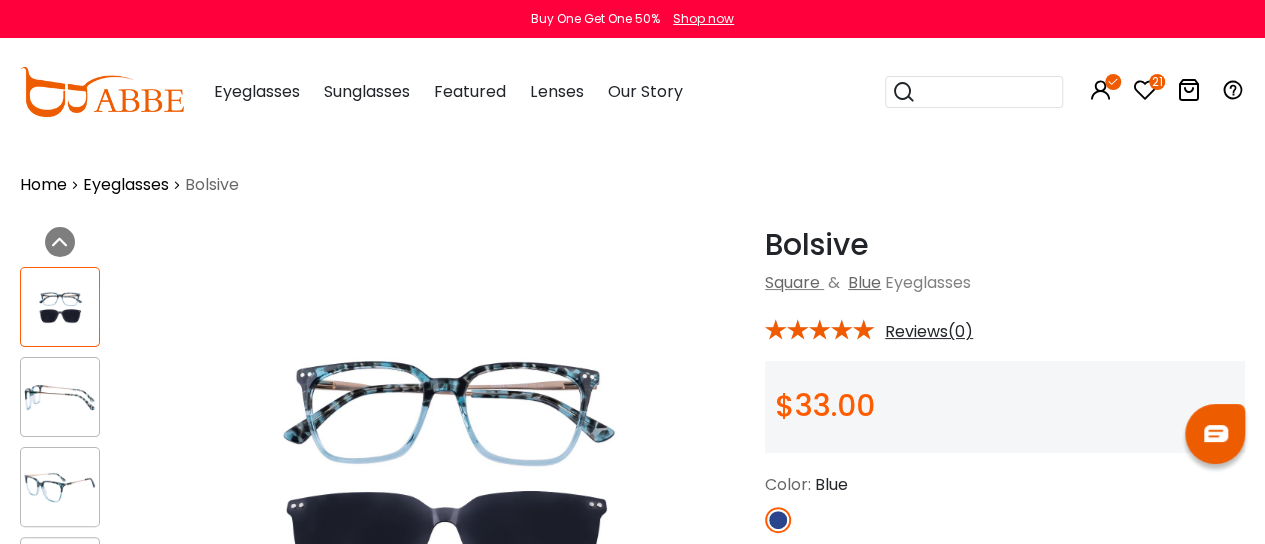 scroll, scrollTop: 0, scrollLeft: 0, axis: both 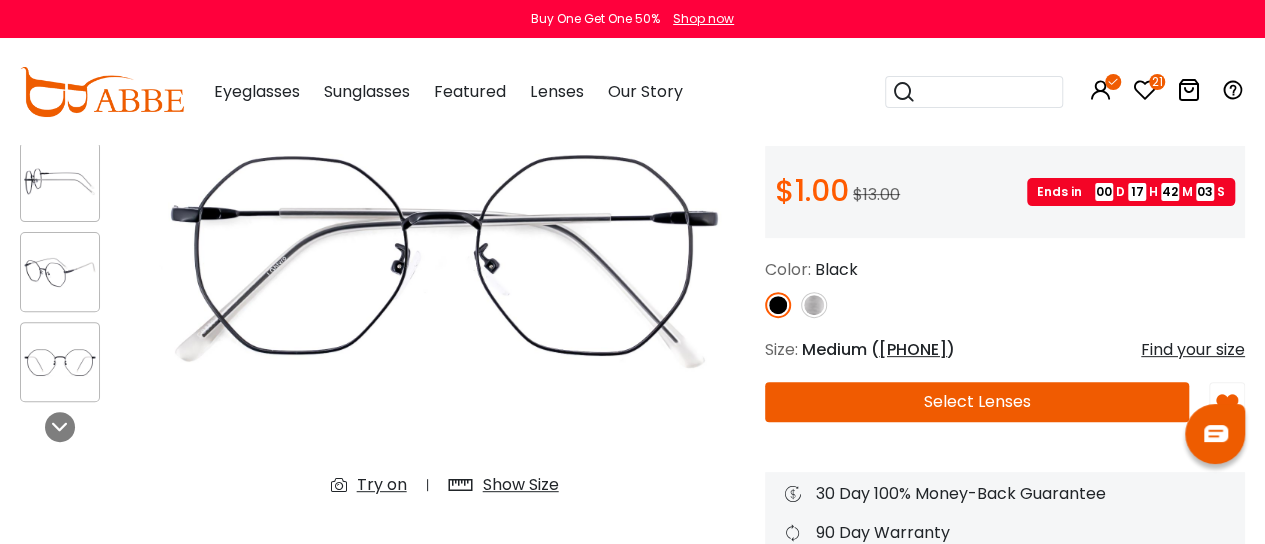 click on "Try on" at bounding box center [382, 485] 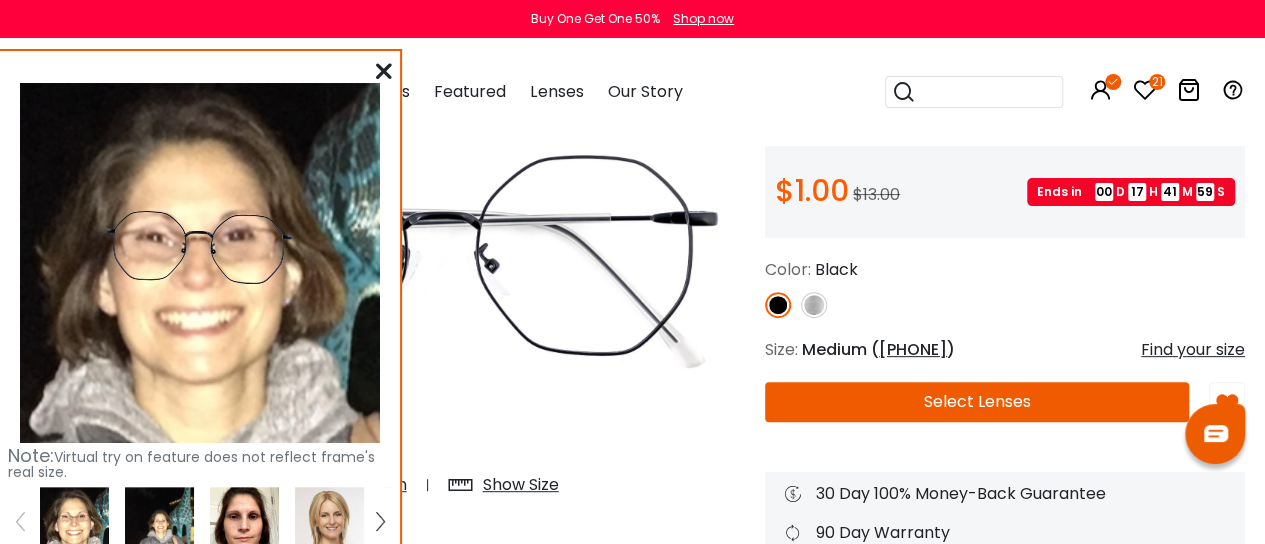 click at bounding box center (384, 71) 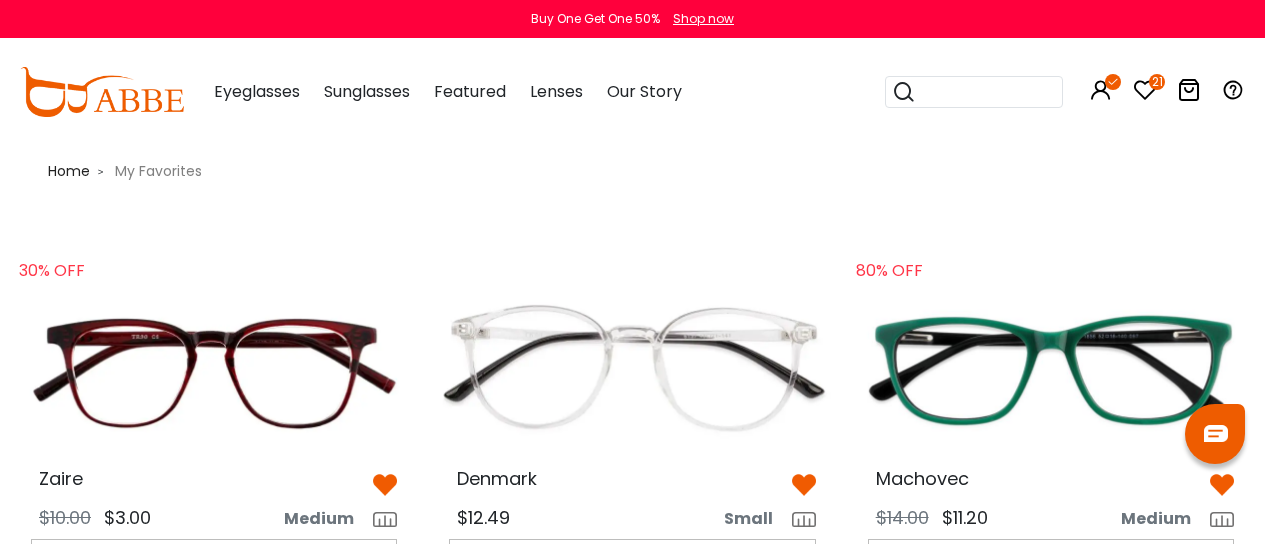 scroll, scrollTop: 452, scrollLeft: 0, axis: vertical 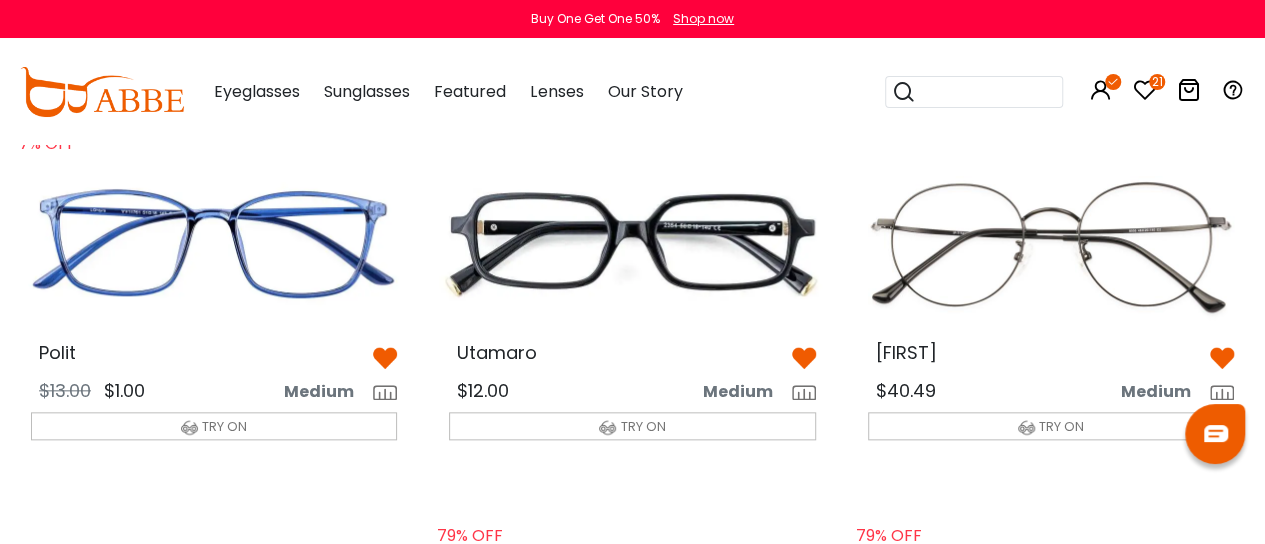 click at bounding box center [1051, 243] 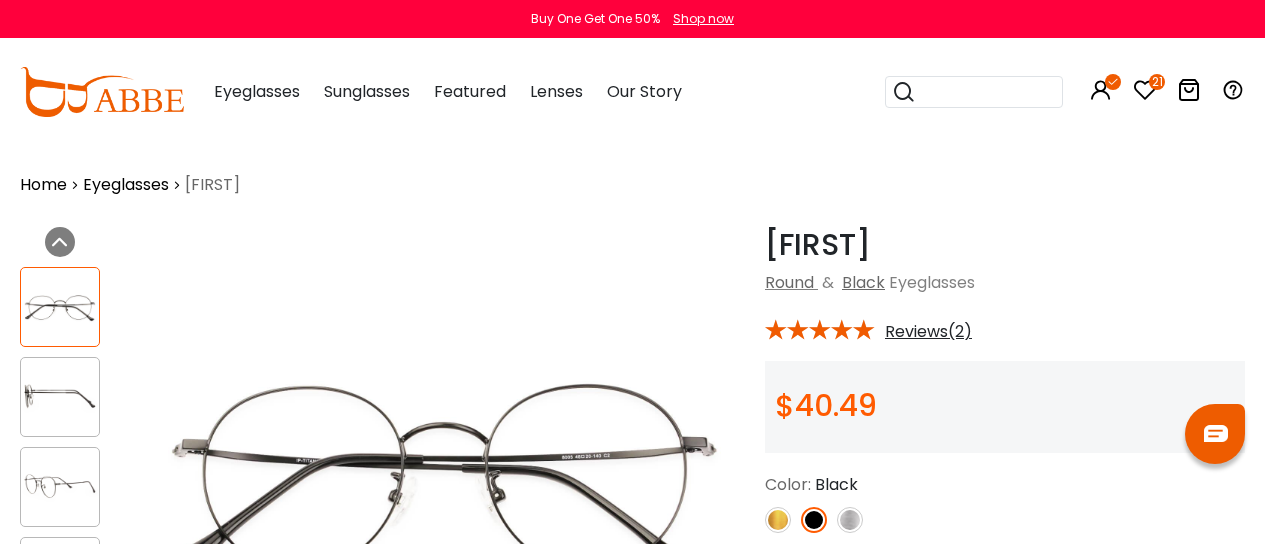 scroll, scrollTop: 0, scrollLeft: 0, axis: both 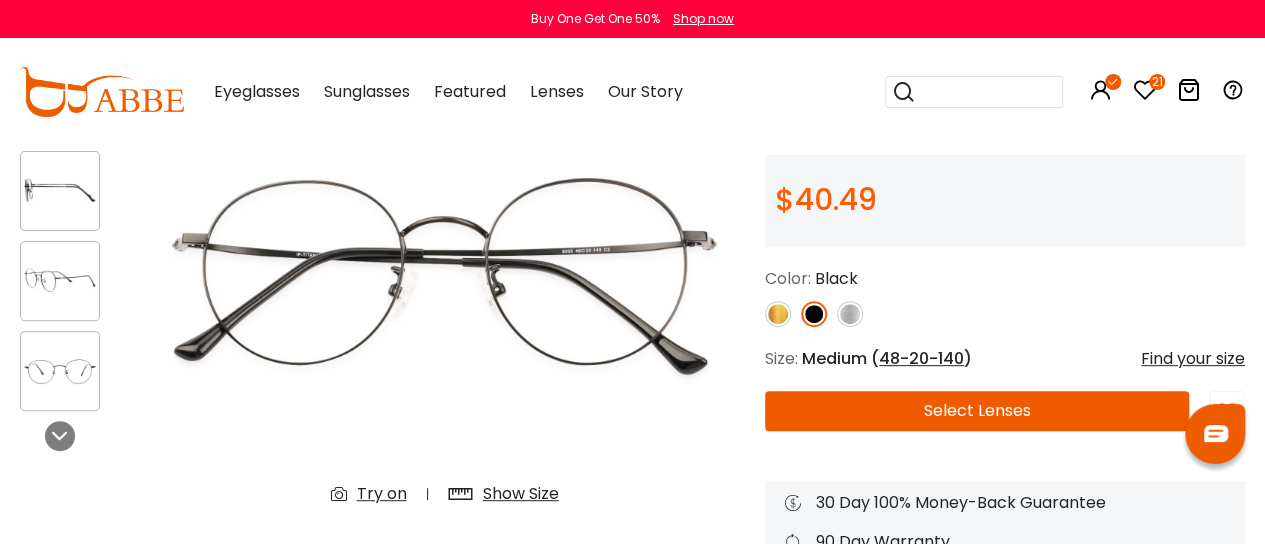 click at bounding box center (778, 314) 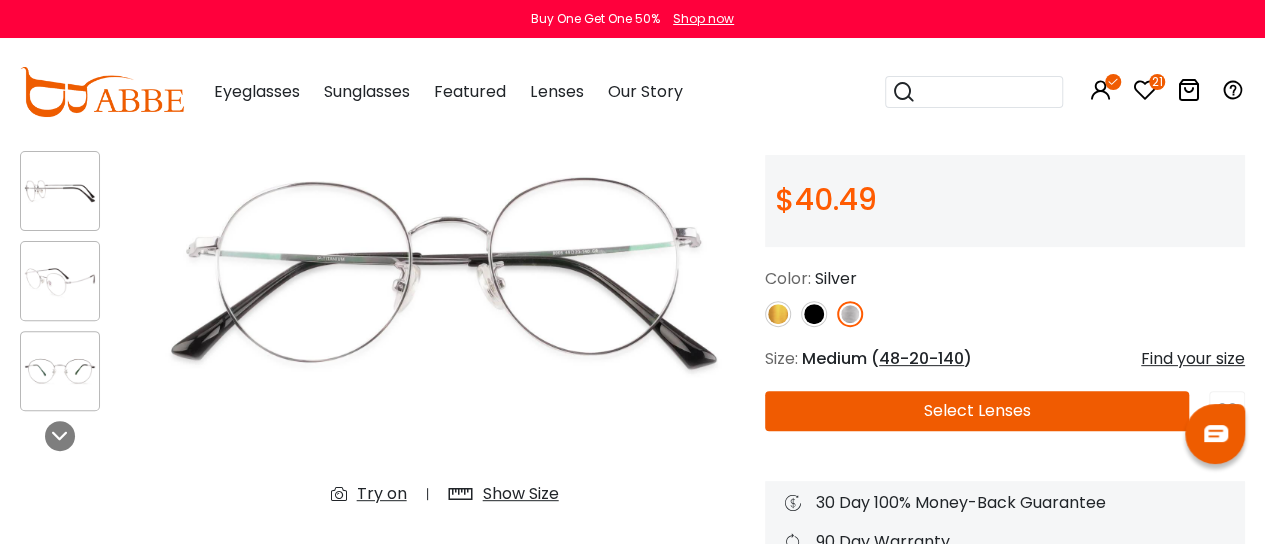 click on "Try on" at bounding box center (382, 494) 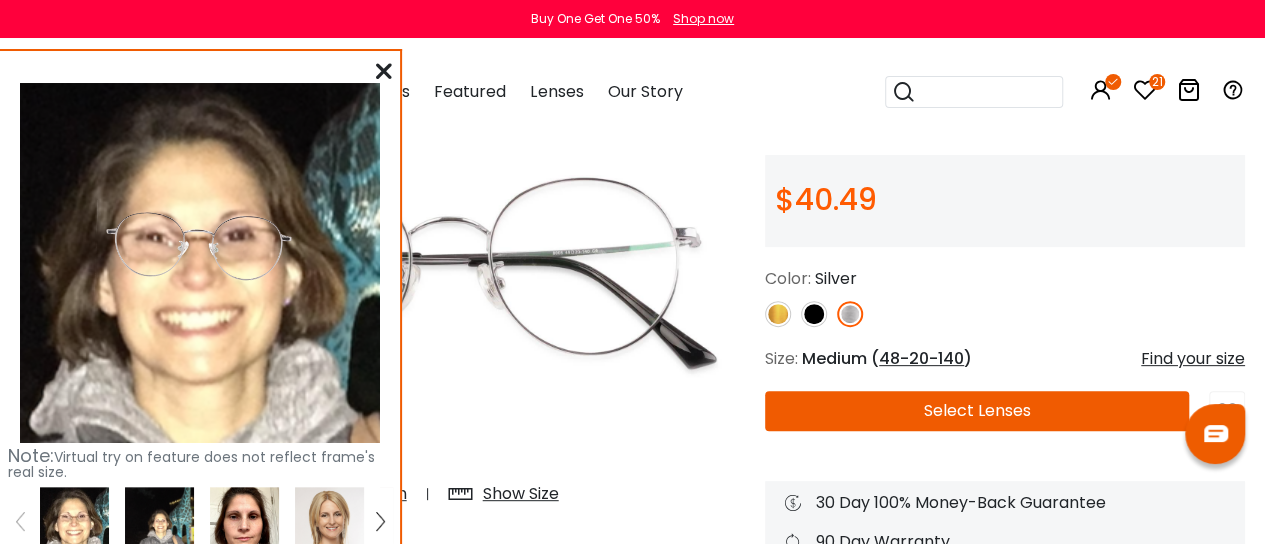 click at bounding box center (74, 521) 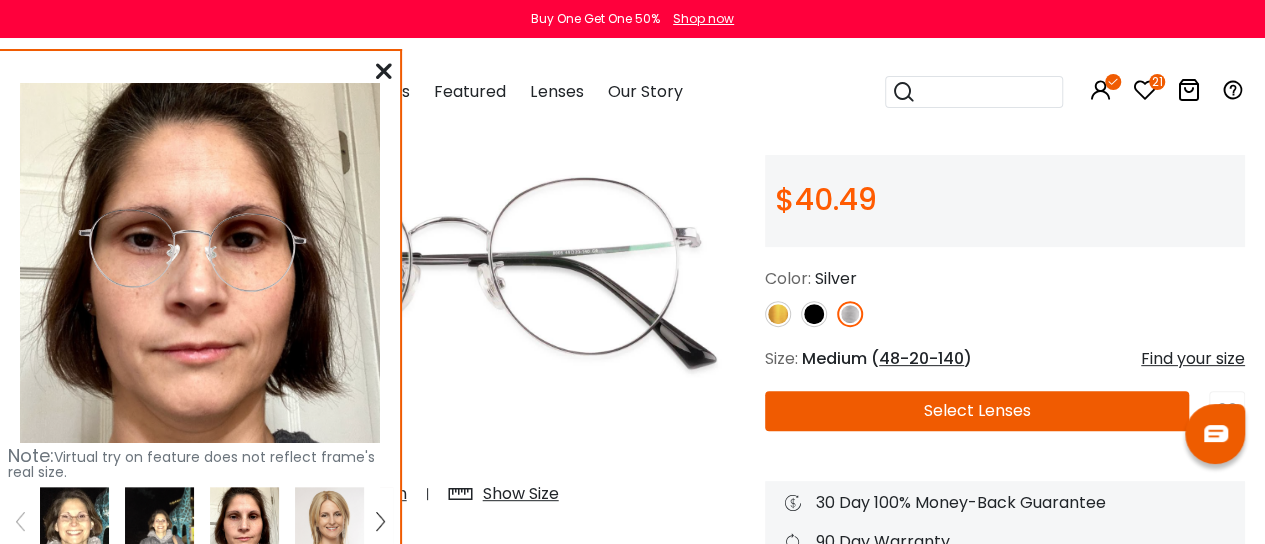 click at bounding box center [384, 71] 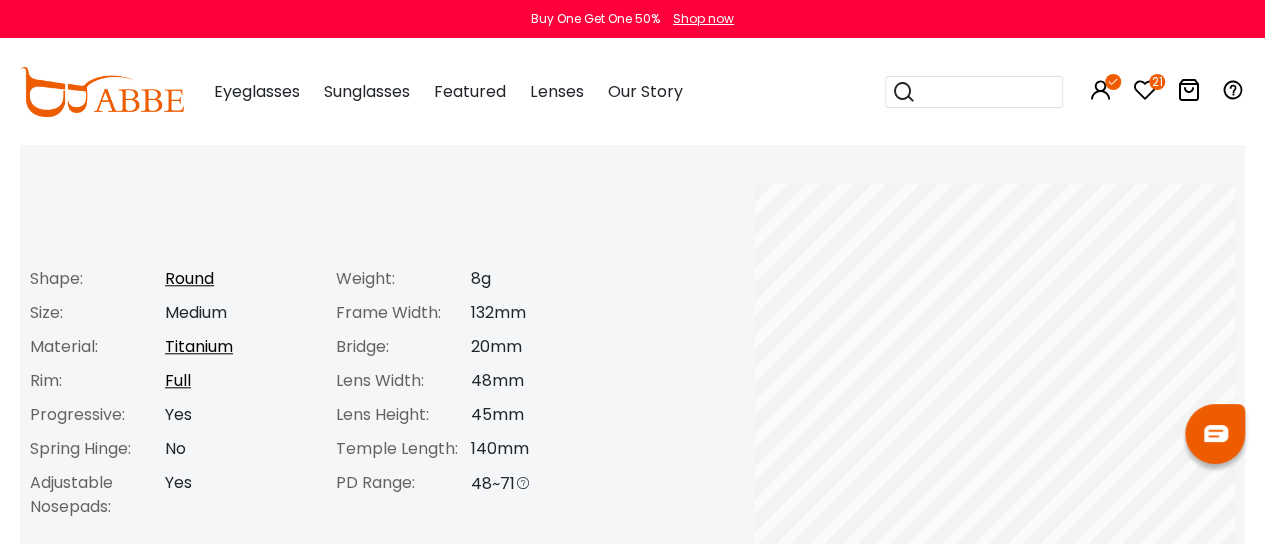 scroll, scrollTop: 785, scrollLeft: 0, axis: vertical 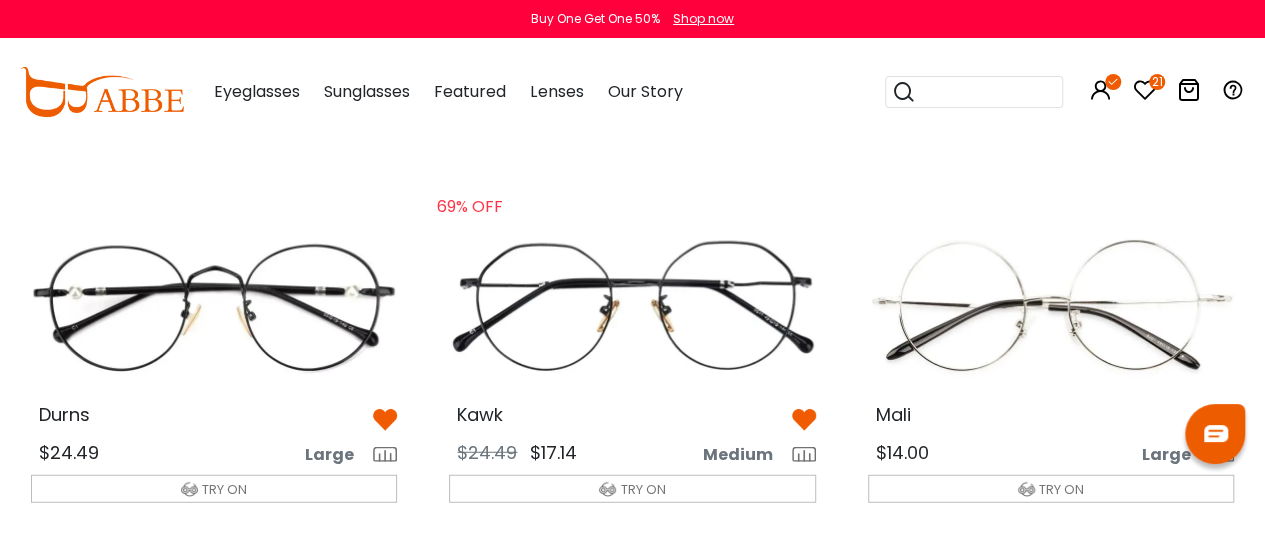 click at bounding box center (632, 306) 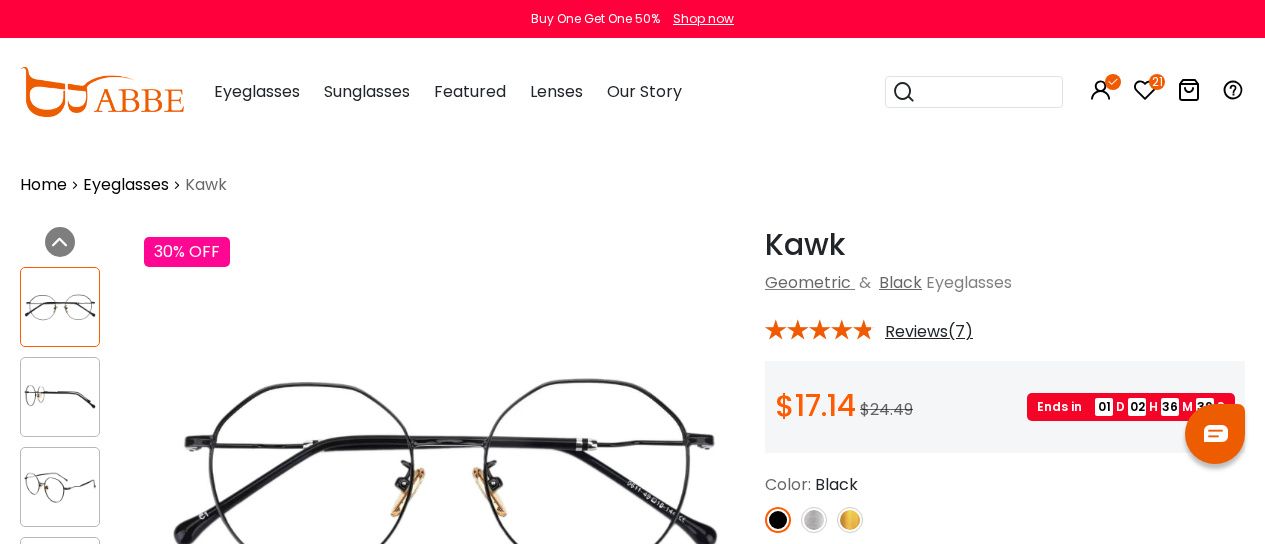 scroll, scrollTop: 0, scrollLeft: 0, axis: both 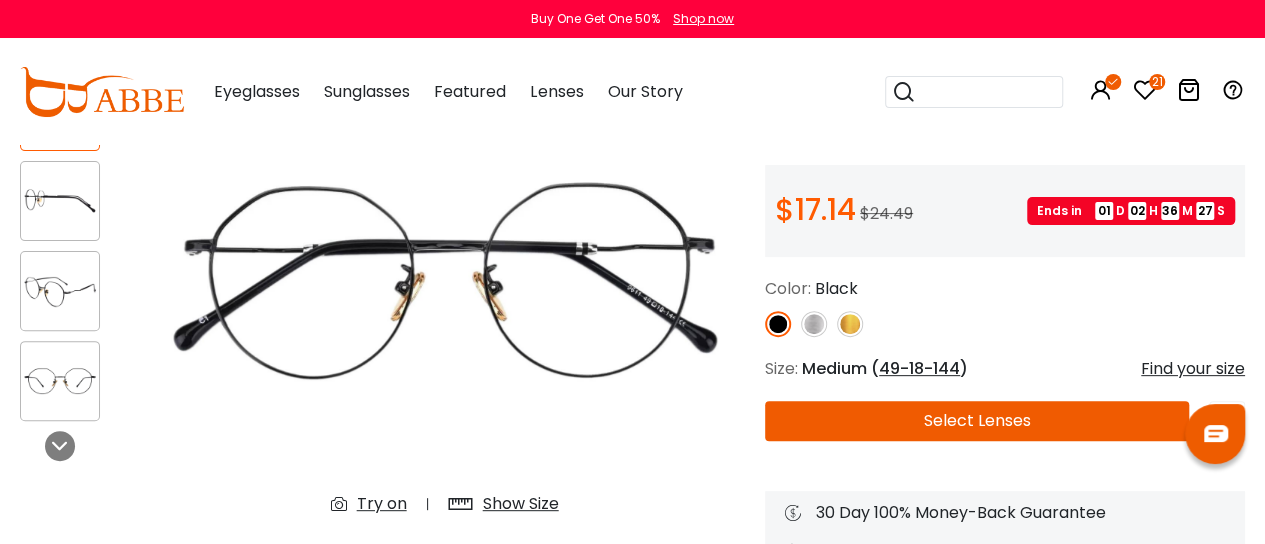 click at bounding box center (60, 111) 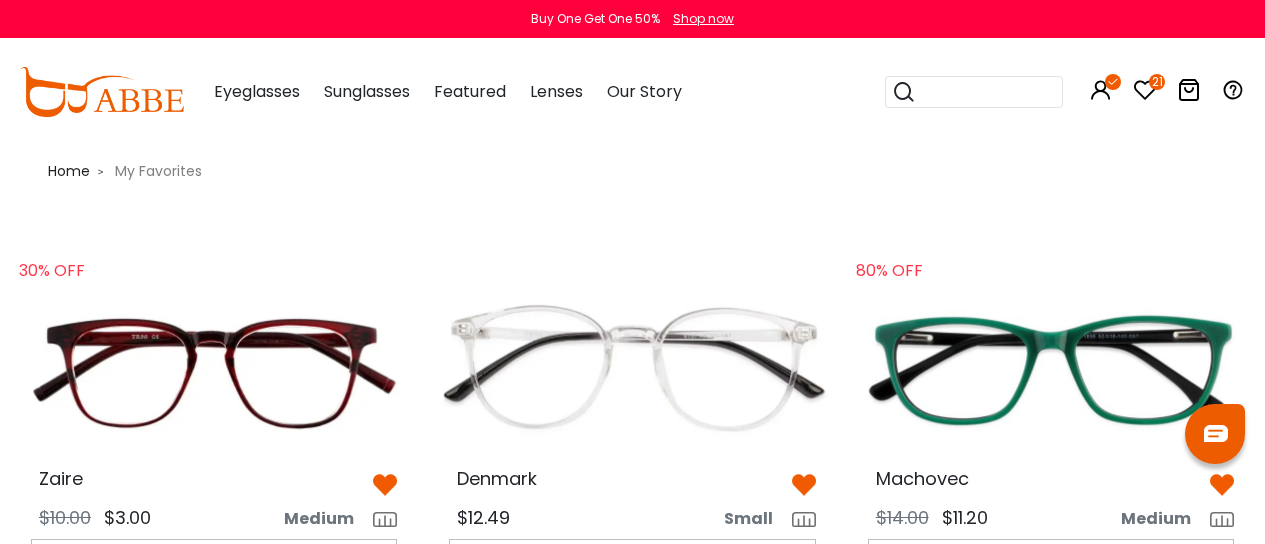 scroll, scrollTop: 2417, scrollLeft: 0, axis: vertical 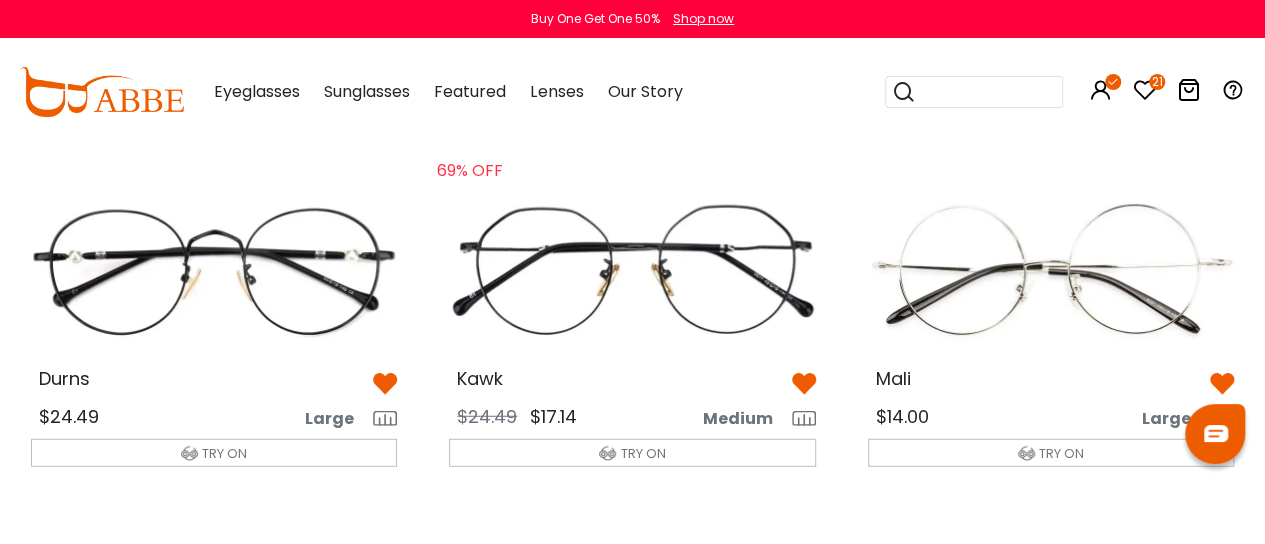 click at bounding box center (1051, 270) 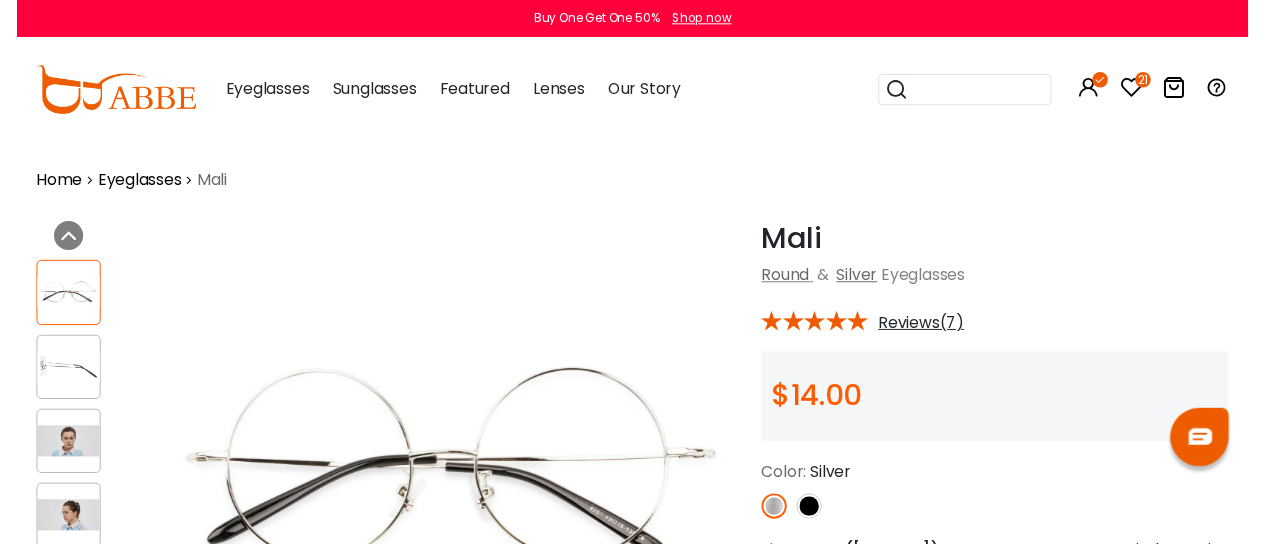 scroll, scrollTop: 0, scrollLeft: 0, axis: both 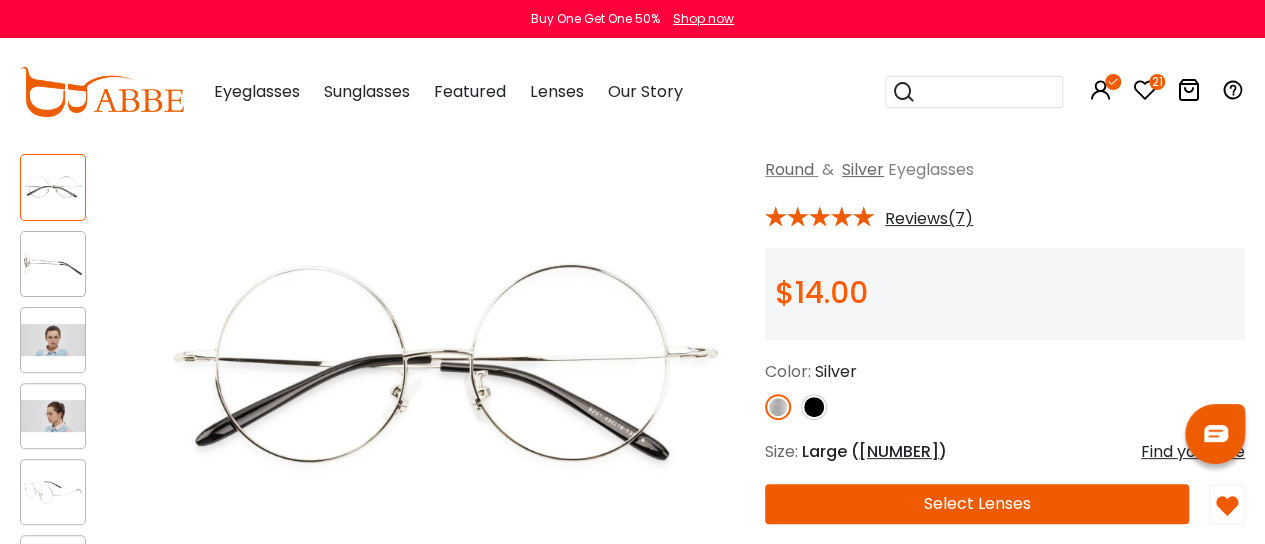 click at bounding box center (778, 407) 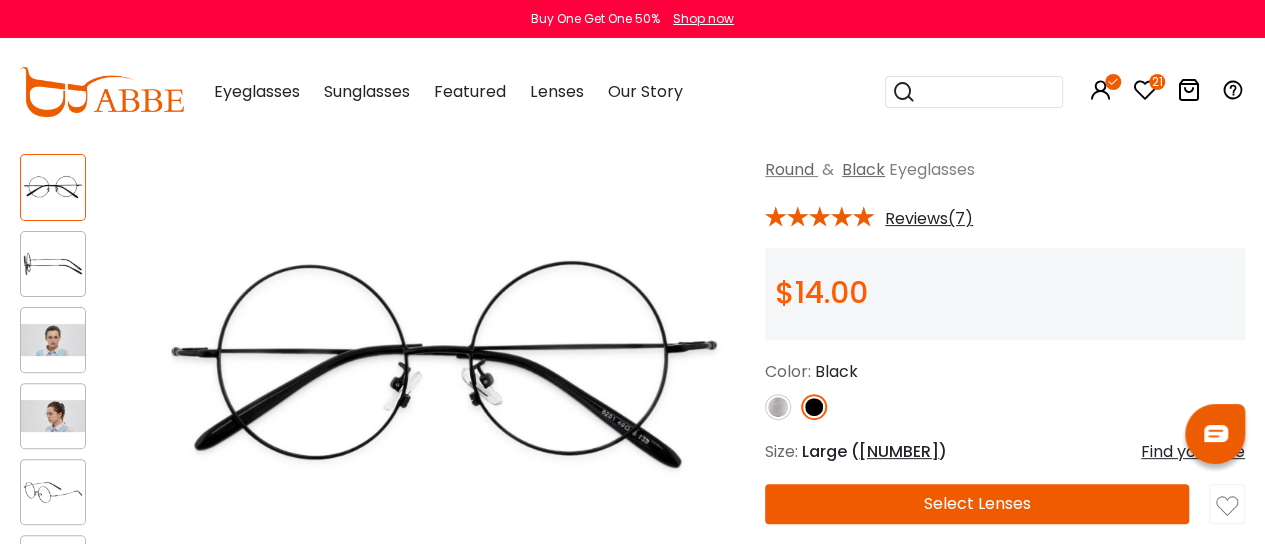 click at bounding box center (778, 407) 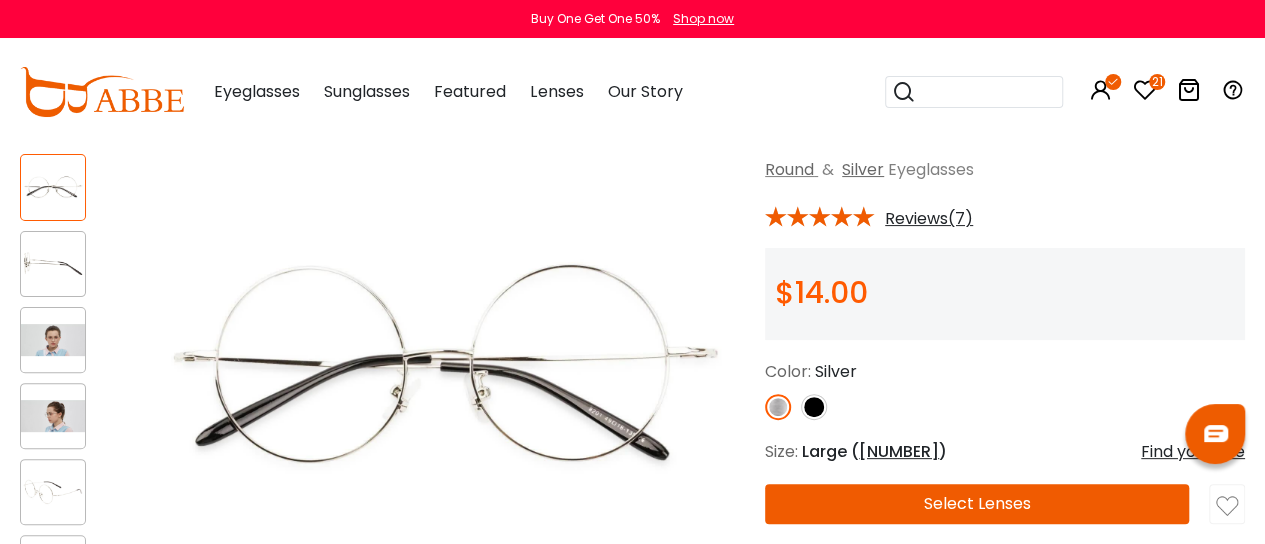 click at bounding box center [778, 407] 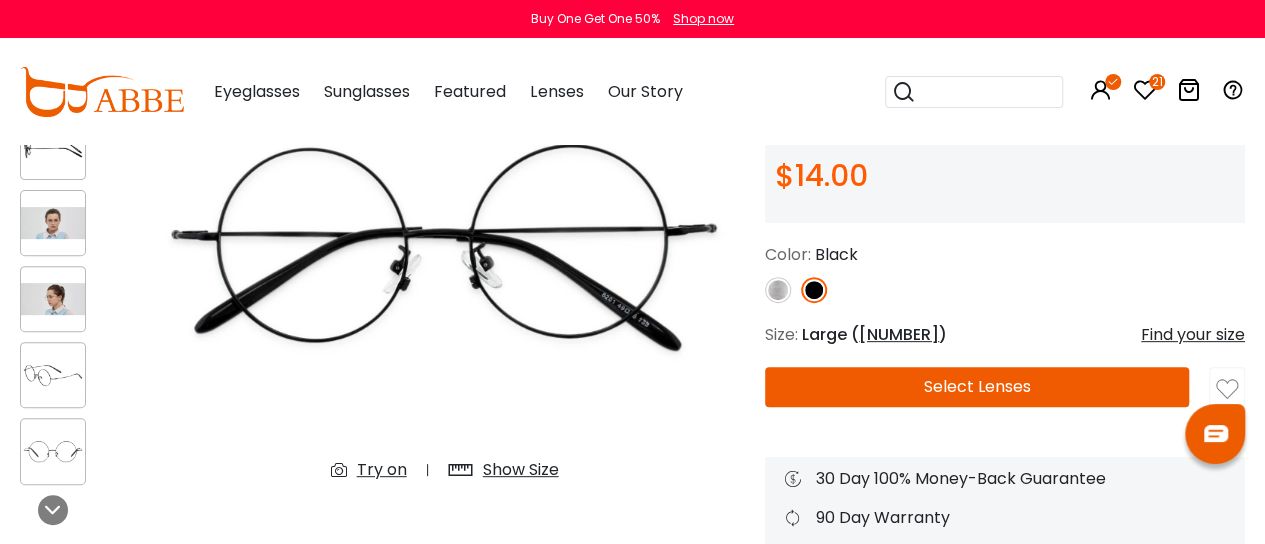 scroll, scrollTop: 231, scrollLeft: 0, axis: vertical 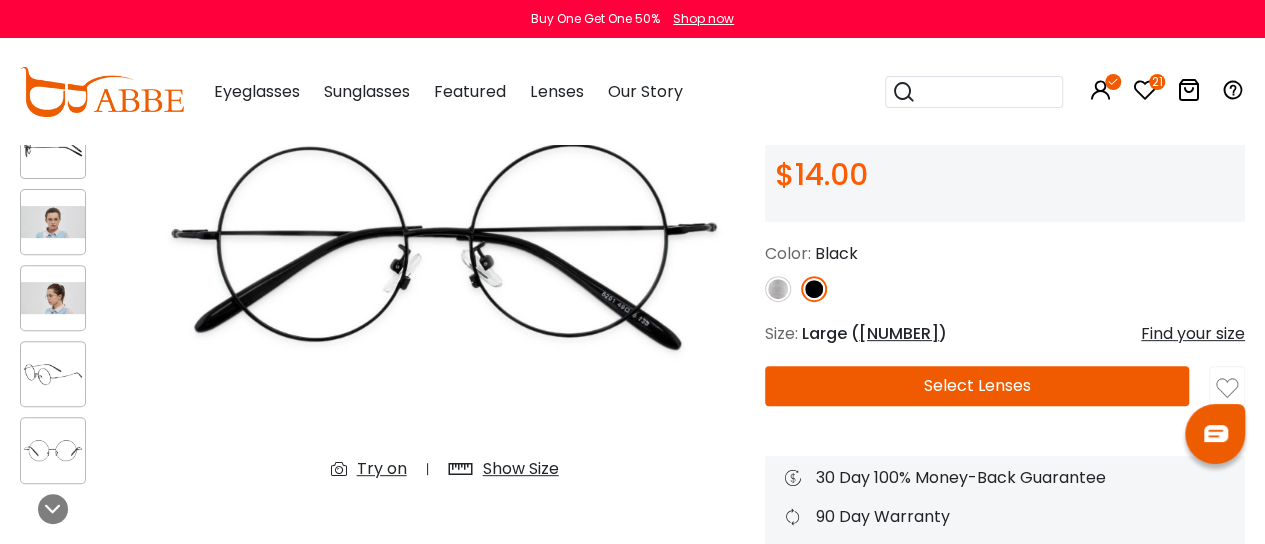click at bounding box center (53, 222) 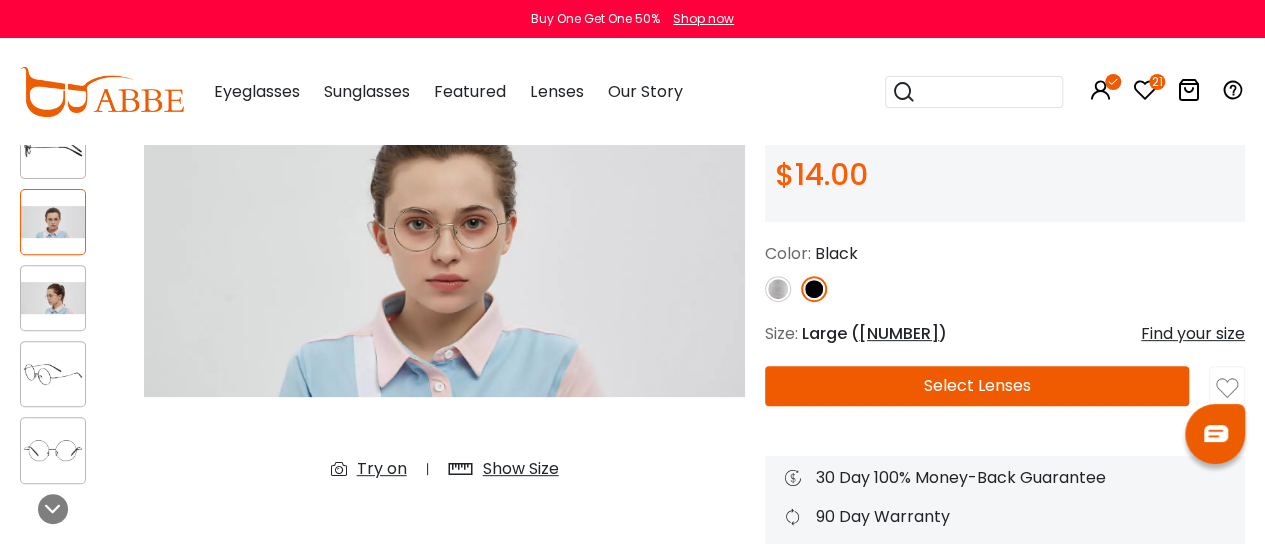 click on "Try on" at bounding box center [382, 469] 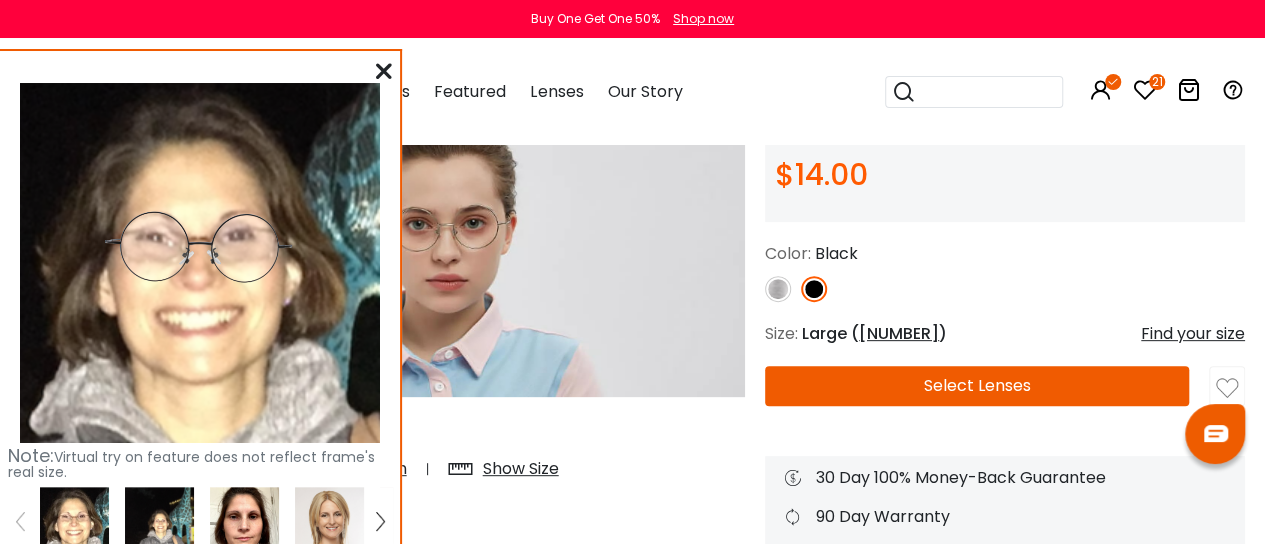 click at bounding box center [74, 521] 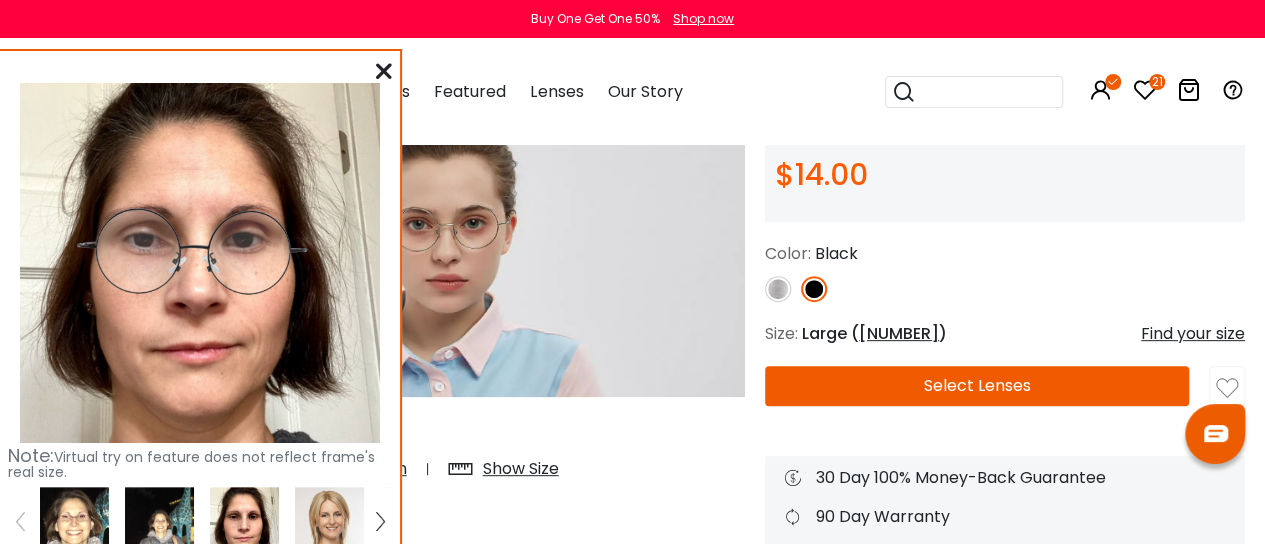 click at bounding box center [384, 71] 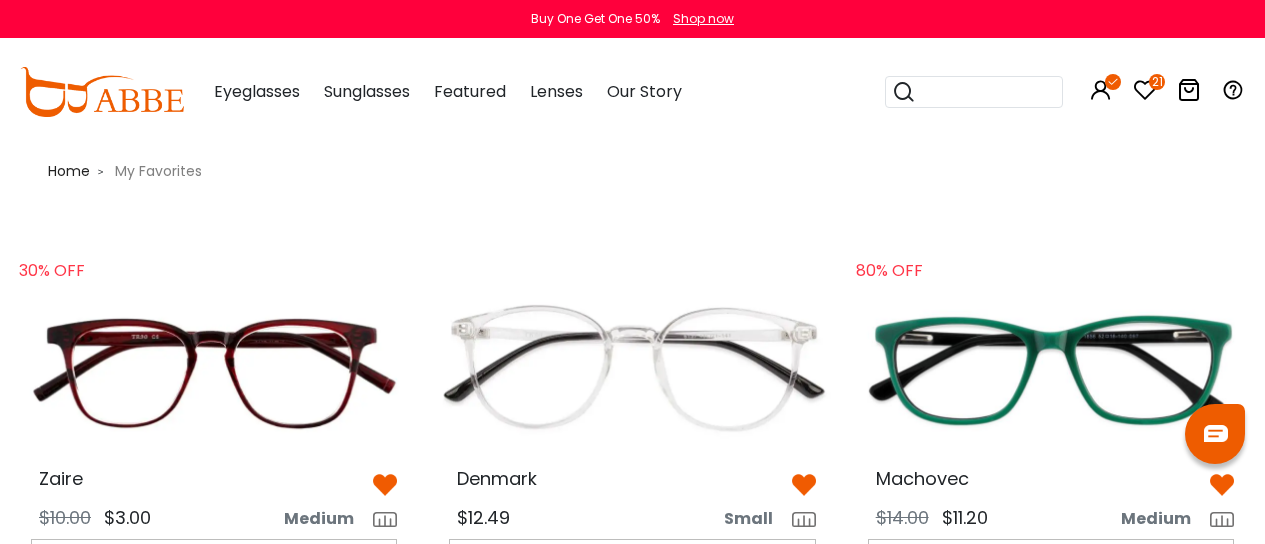 scroll, scrollTop: 2453, scrollLeft: 0, axis: vertical 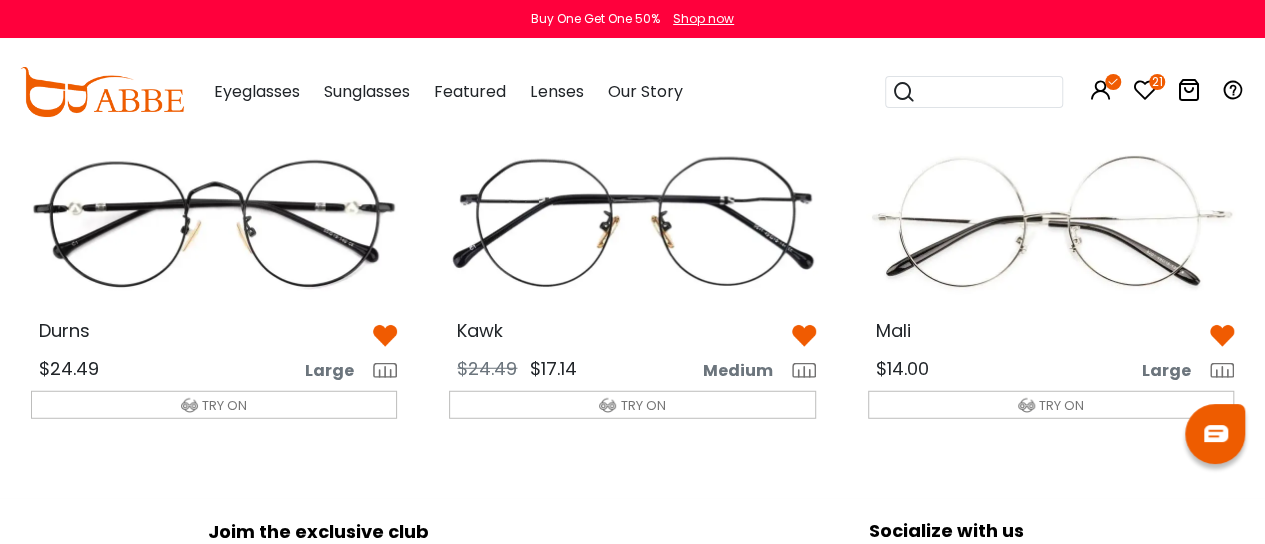 click at bounding box center [214, 222] 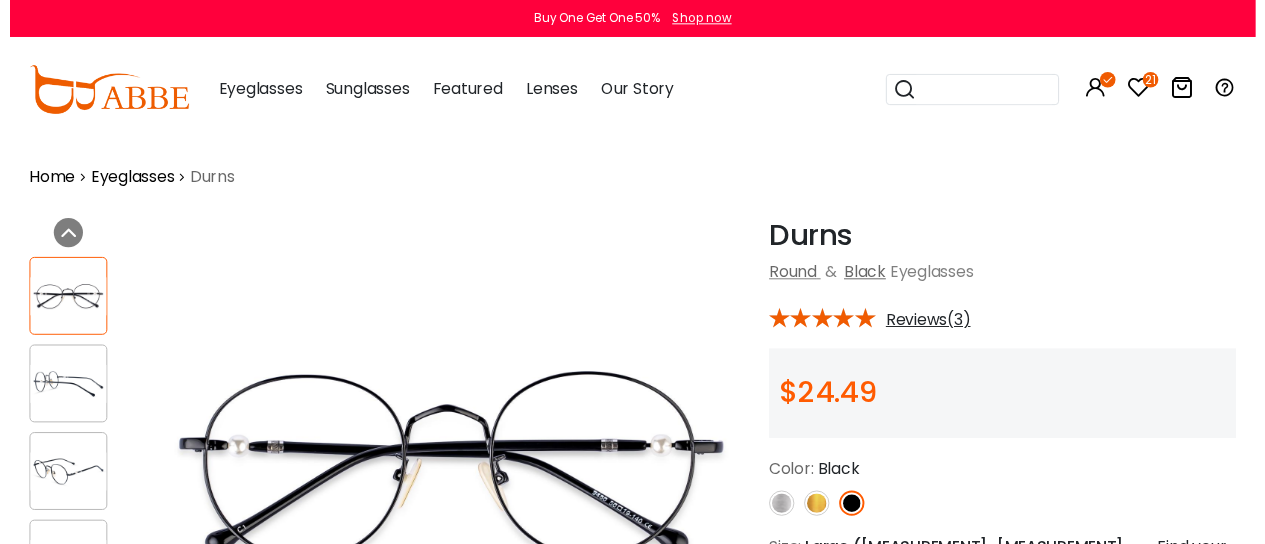 scroll, scrollTop: 0, scrollLeft: 0, axis: both 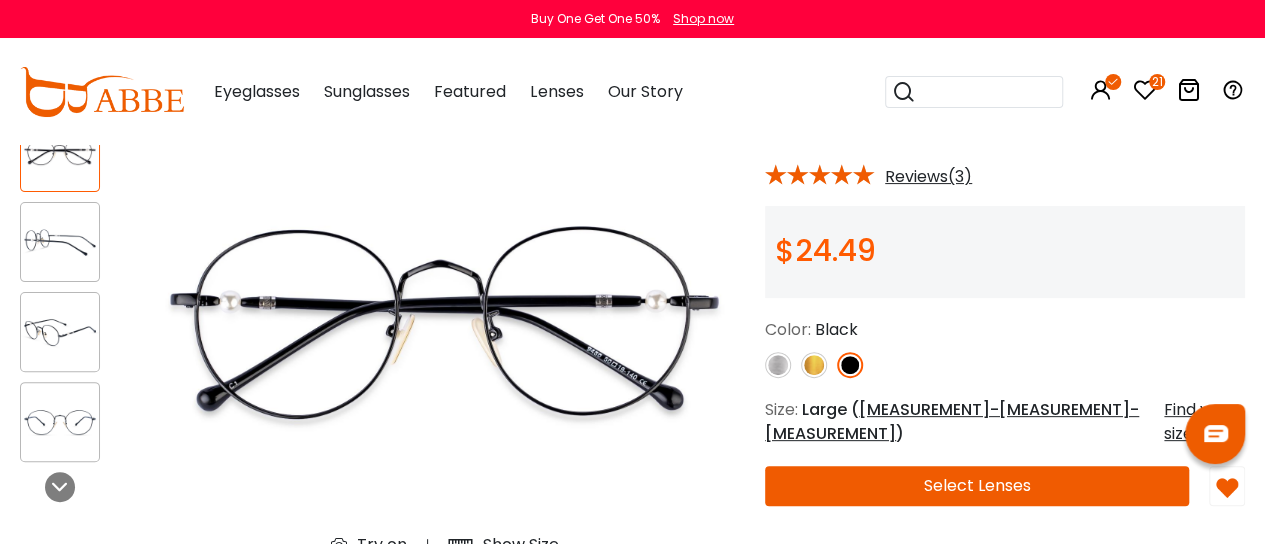 click at bounding box center [60, 152] 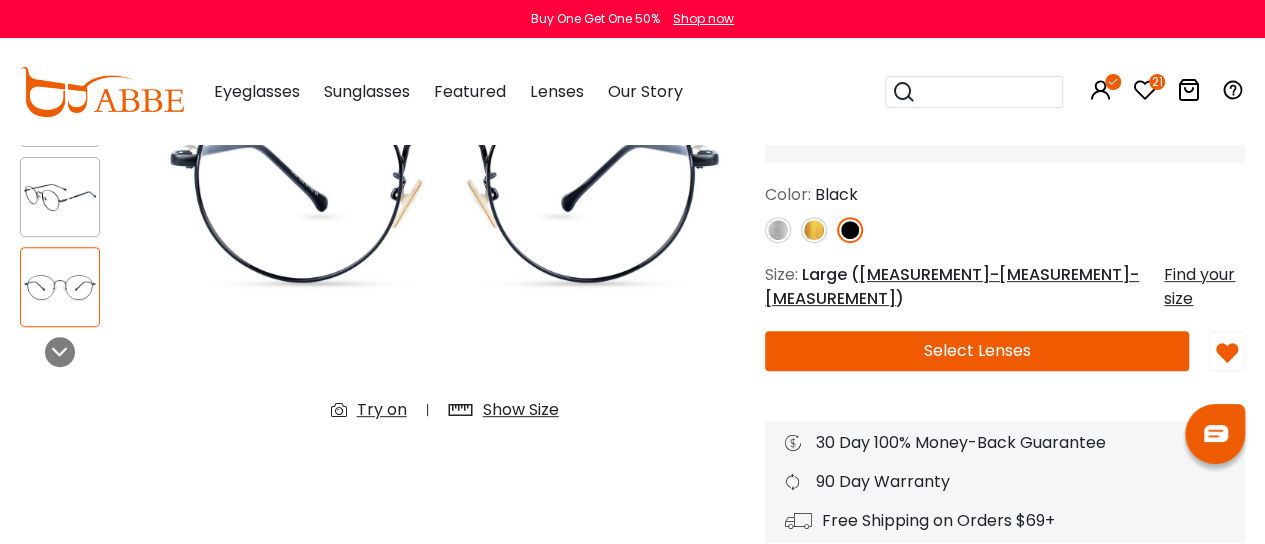 scroll, scrollTop: 299, scrollLeft: 0, axis: vertical 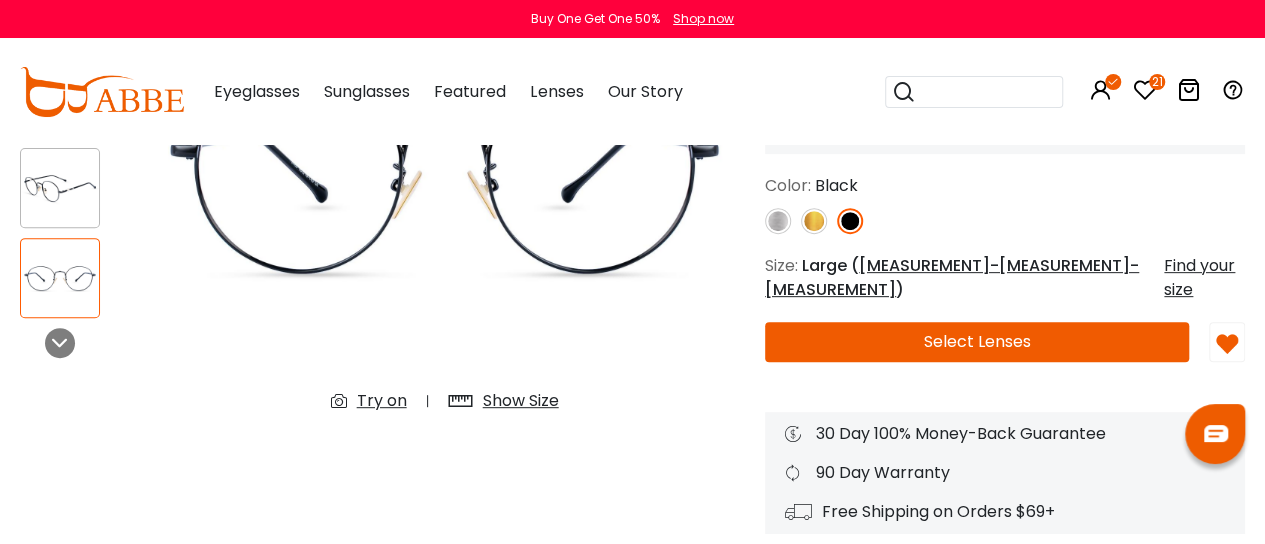 click on "Try on" at bounding box center (382, 401) 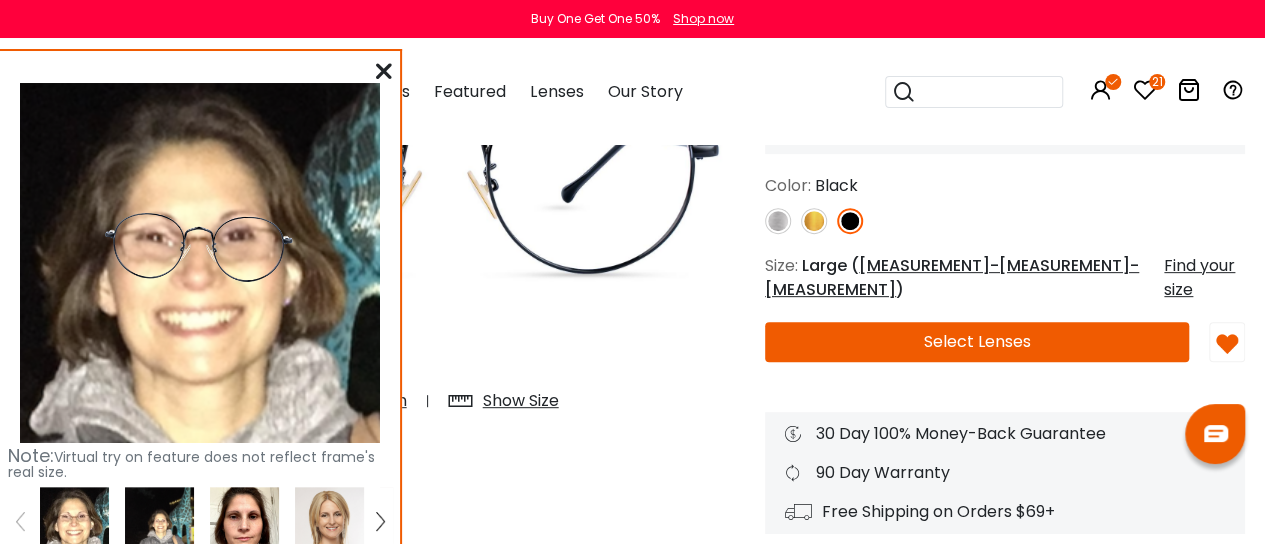 click at bounding box center [74, 521] 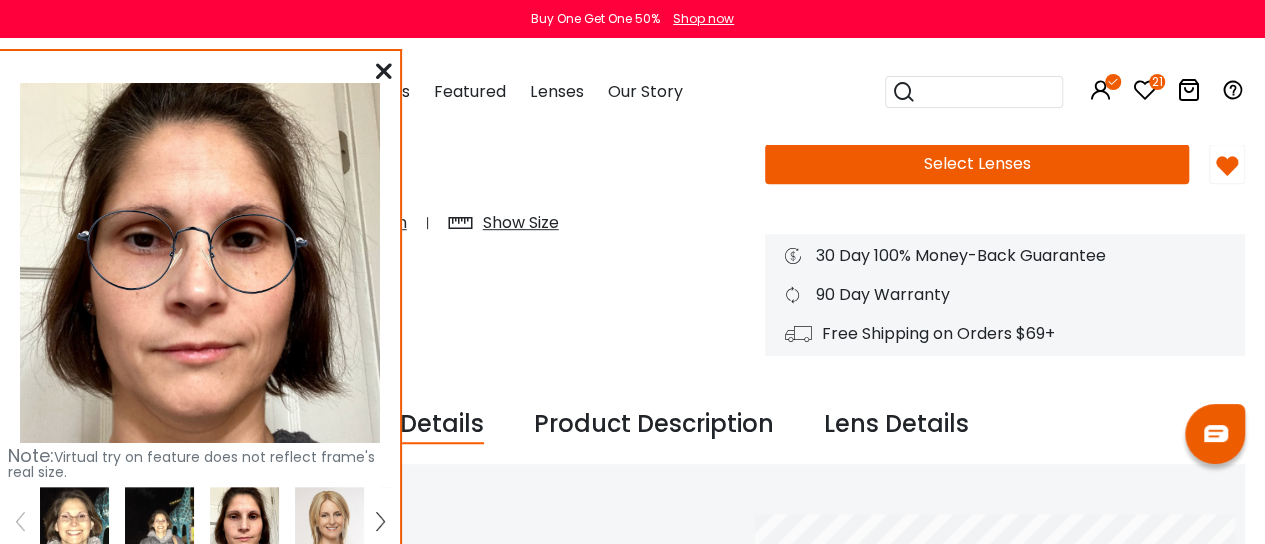 scroll, scrollTop: 473, scrollLeft: 0, axis: vertical 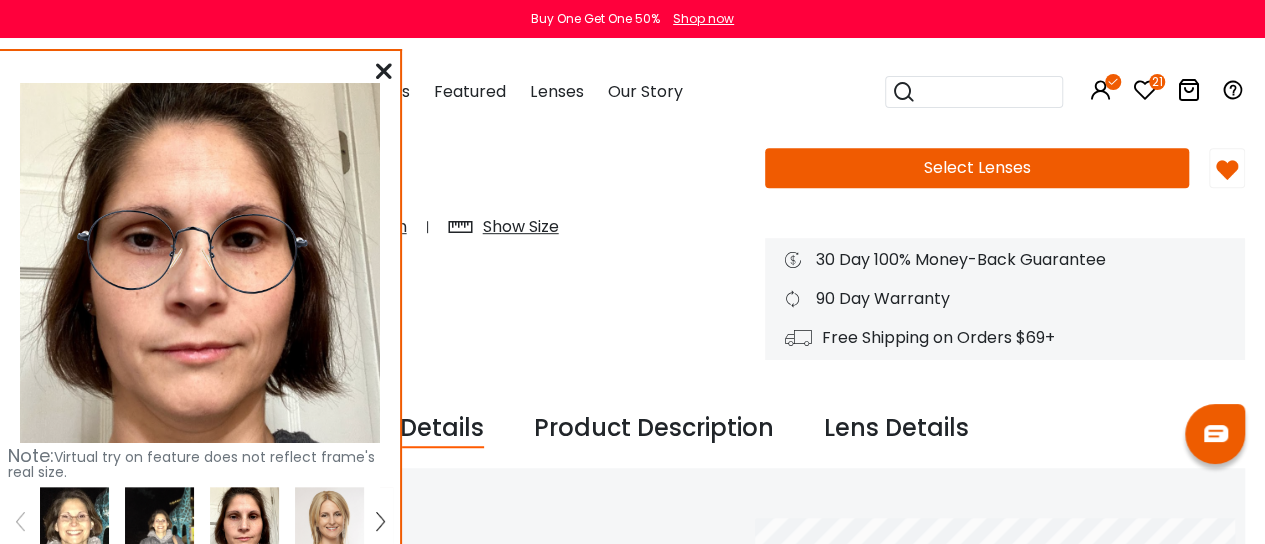 click at bounding box center [384, 71] 